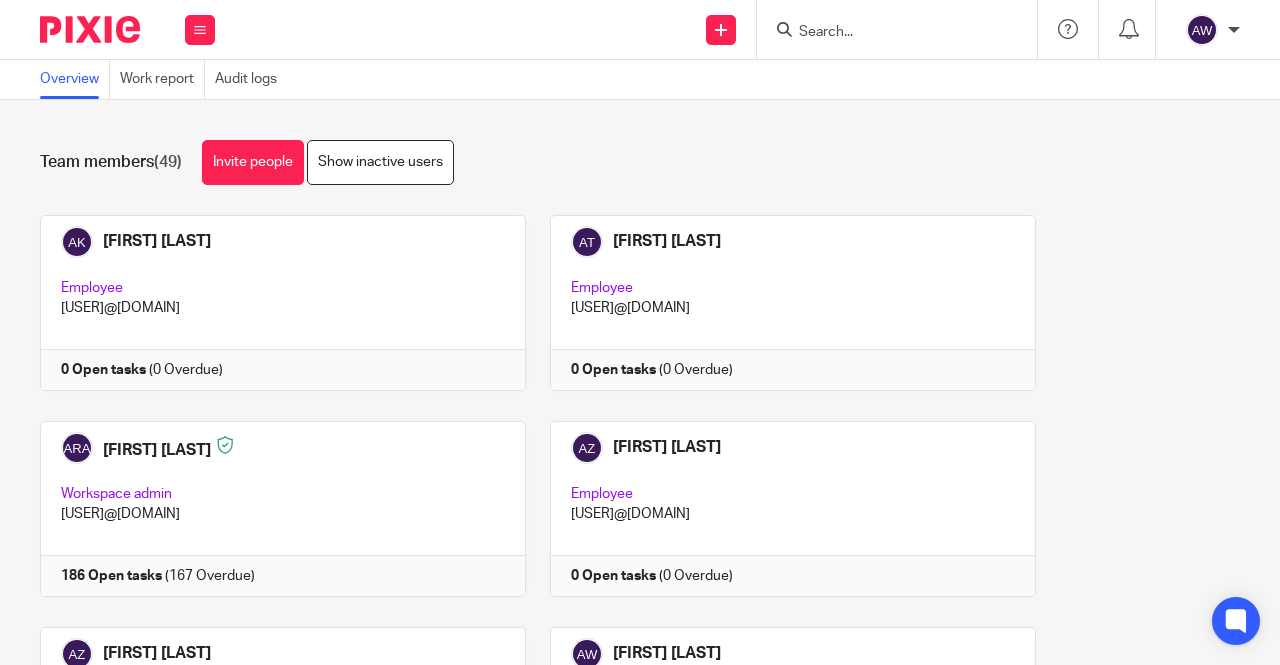 scroll, scrollTop: 0, scrollLeft: 0, axis: both 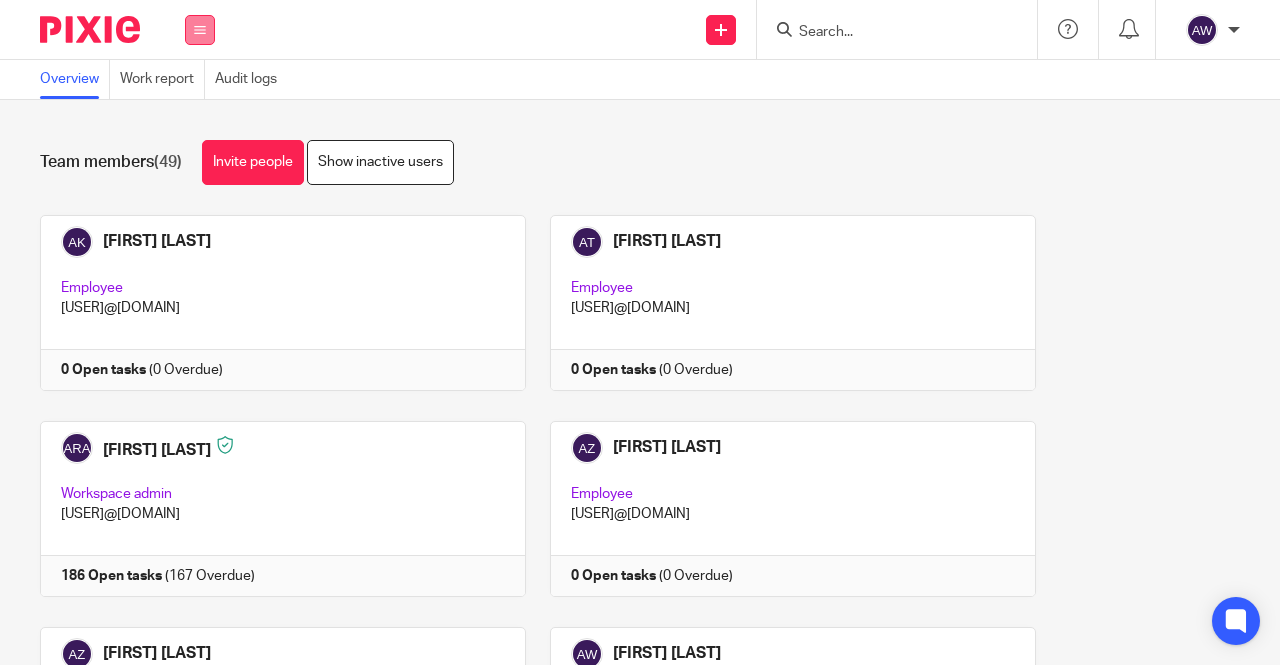 click at bounding box center (200, 30) 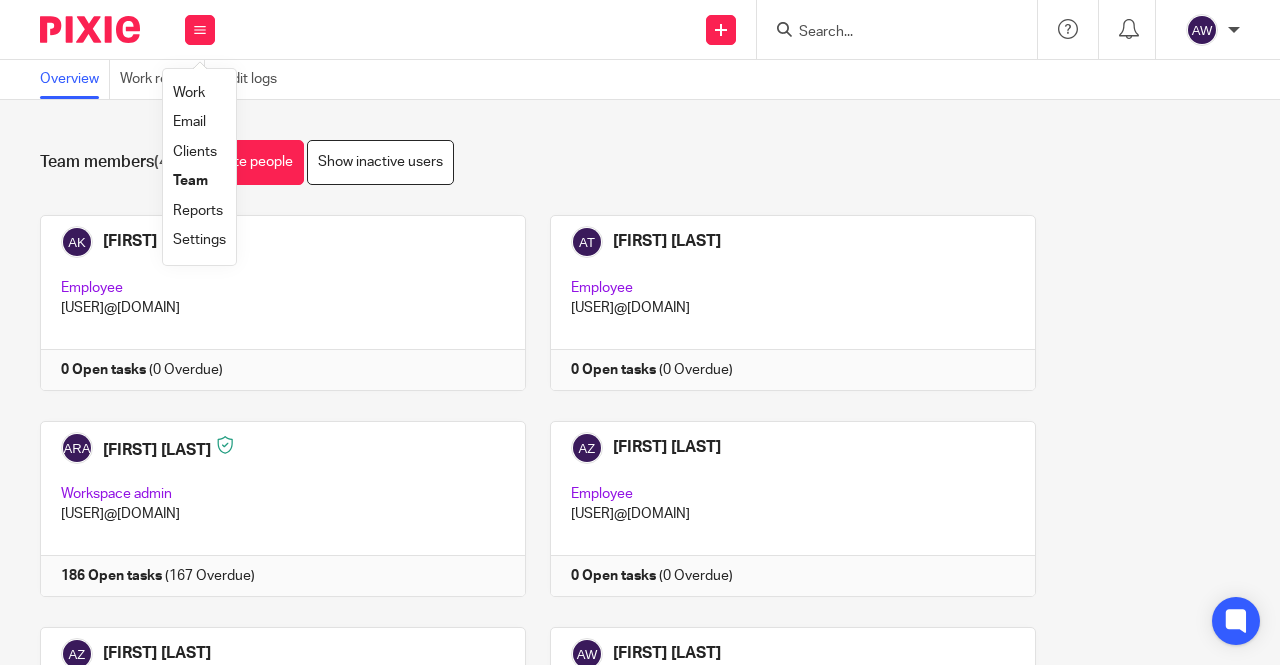click on "Work" at bounding box center [189, 93] 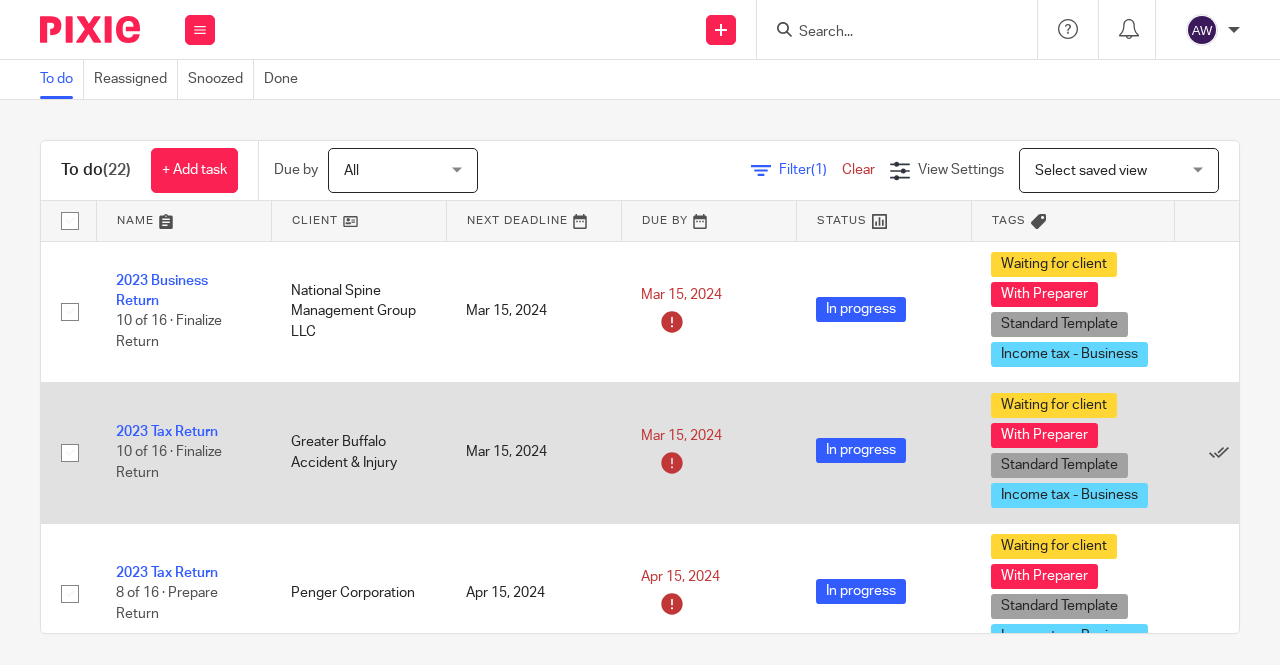 scroll, scrollTop: 0, scrollLeft: 0, axis: both 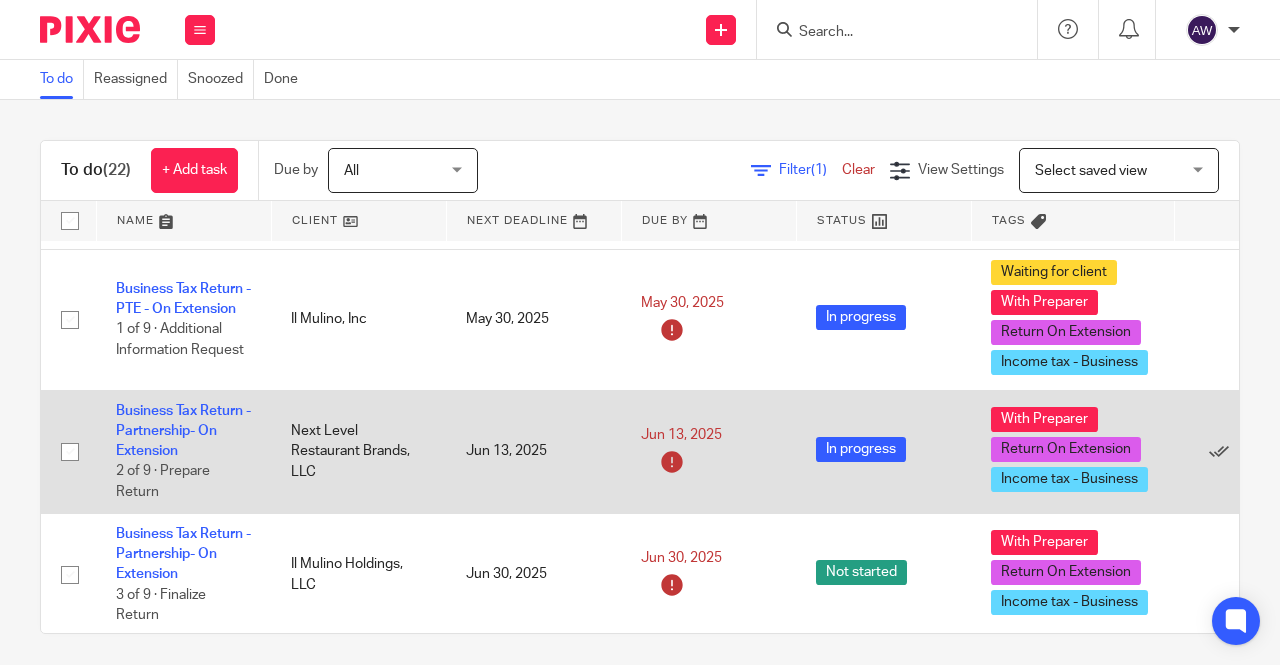 click on "Business Tax Return - Partnership- On Extension
2
of
9 ·
Prepare Return" at bounding box center (183, 451) 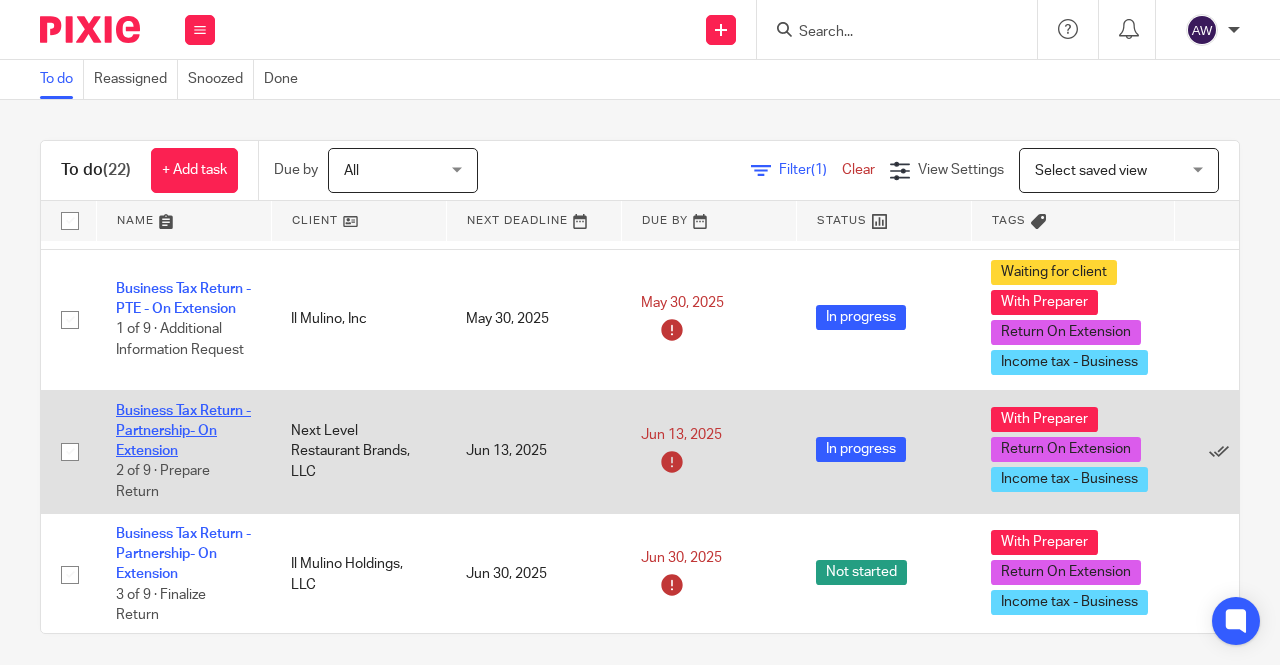 click on "Business Tax Return - Partnership- On Extension" at bounding box center [183, 431] 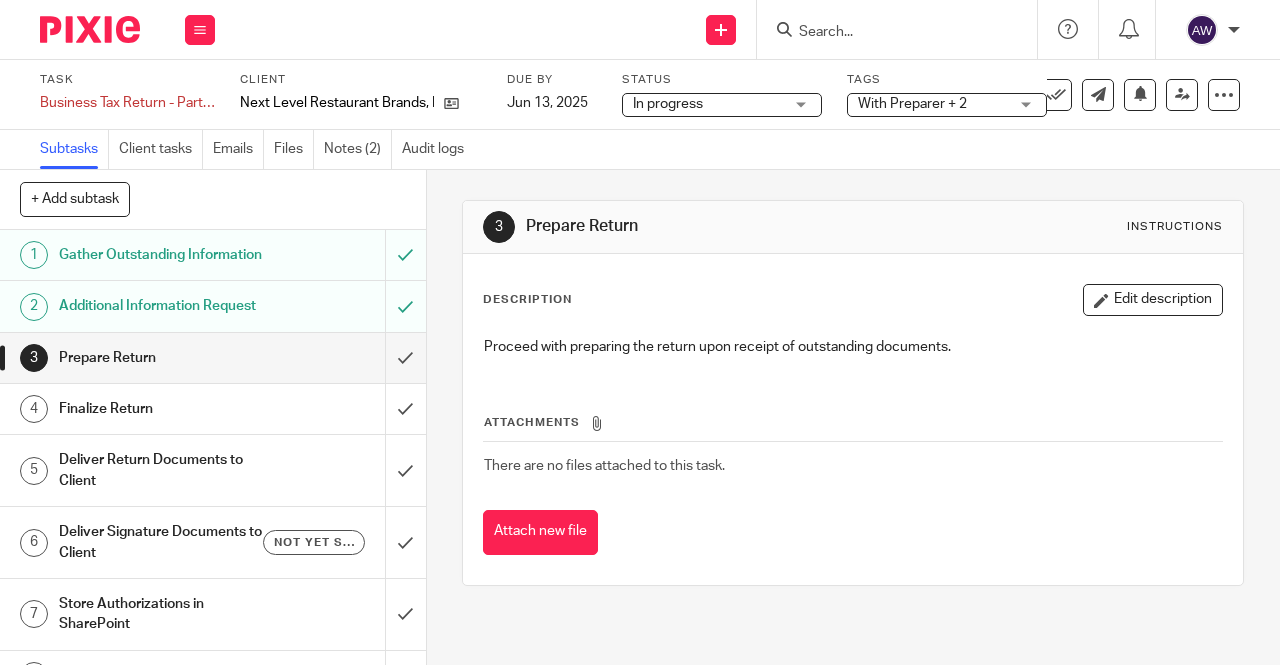 scroll, scrollTop: 0, scrollLeft: 0, axis: both 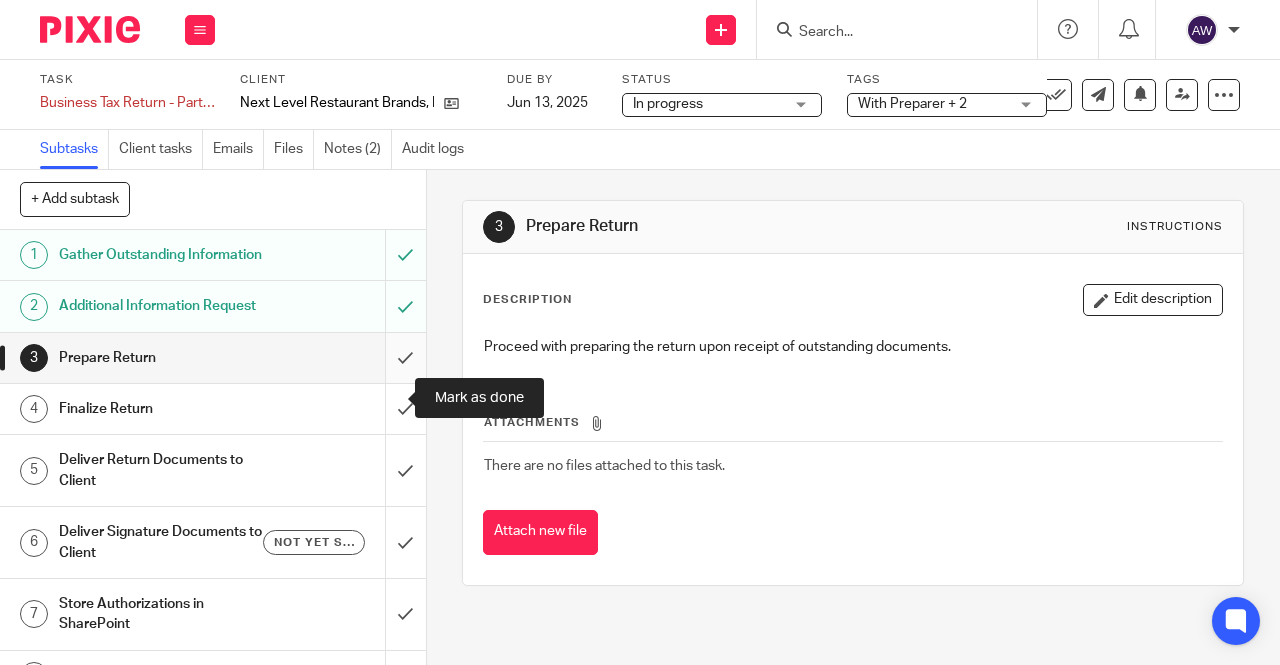 click at bounding box center [213, 358] 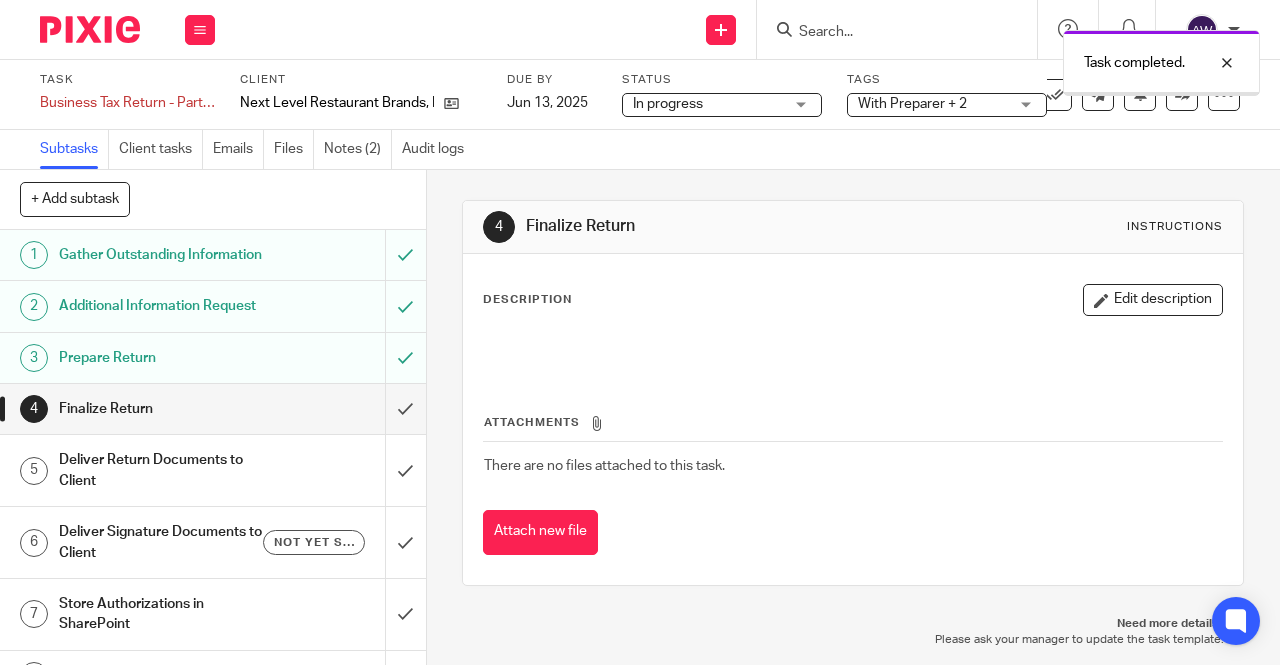 scroll, scrollTop: 0, scrollLeft: 0, axis: both 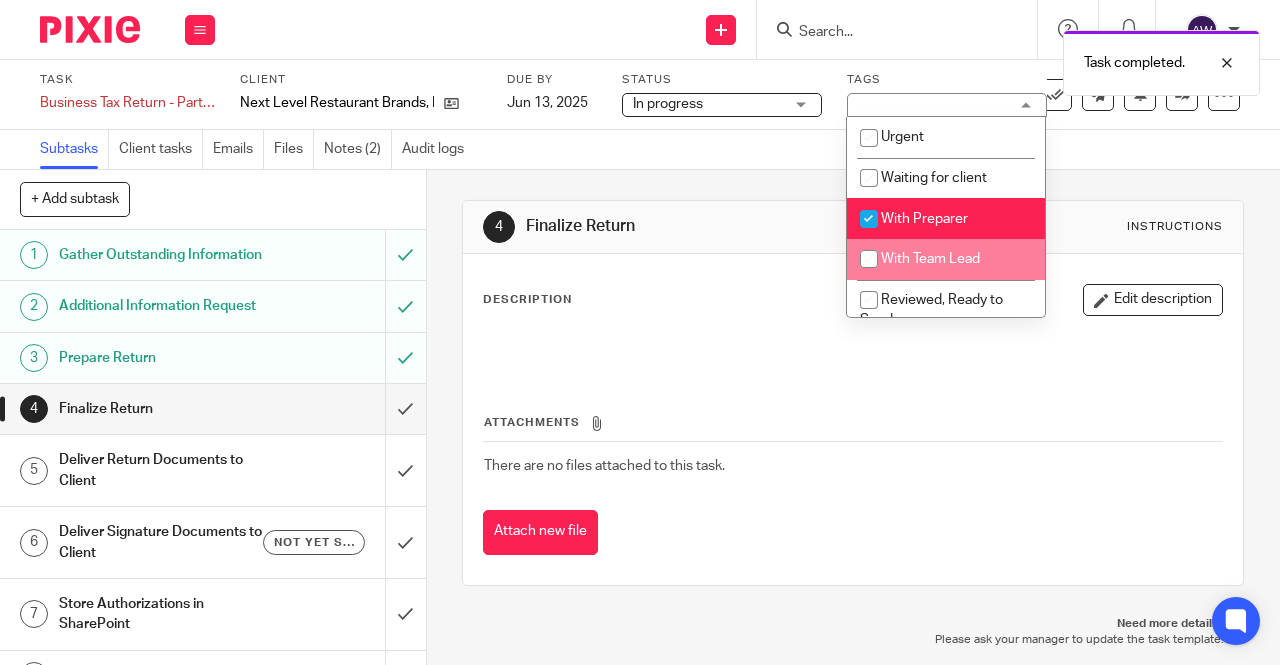 click on "With Team Lead" at bounding box center (930, 259) 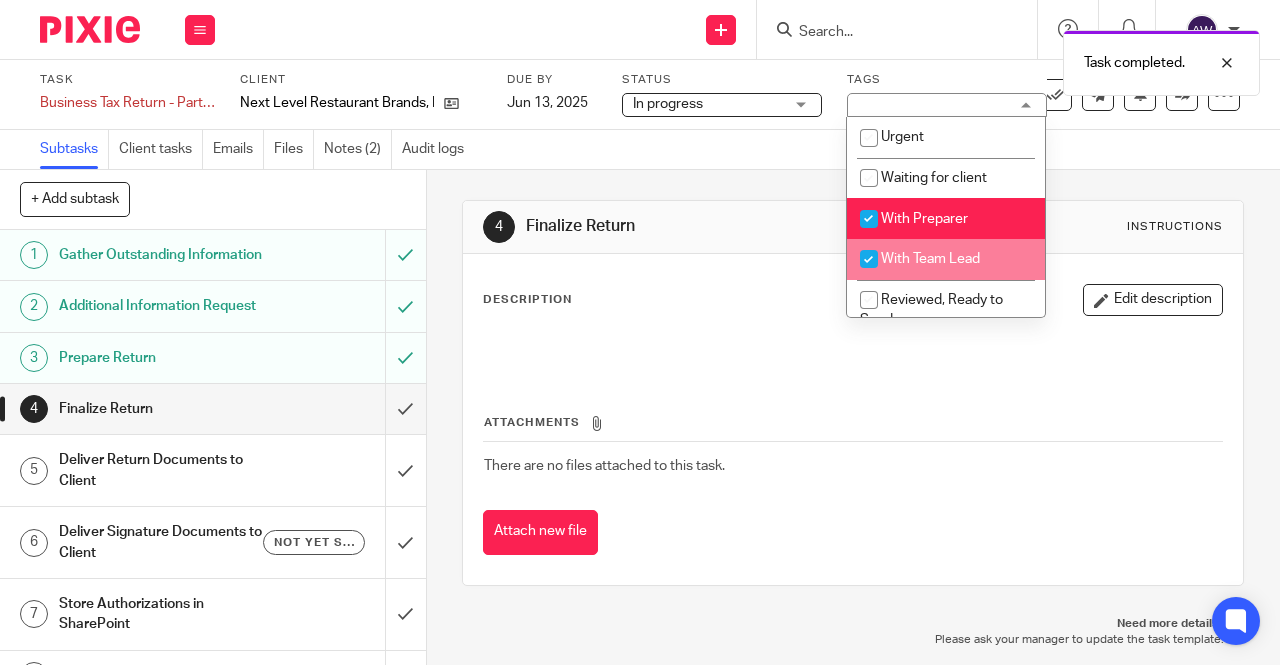 checkbox on "true" 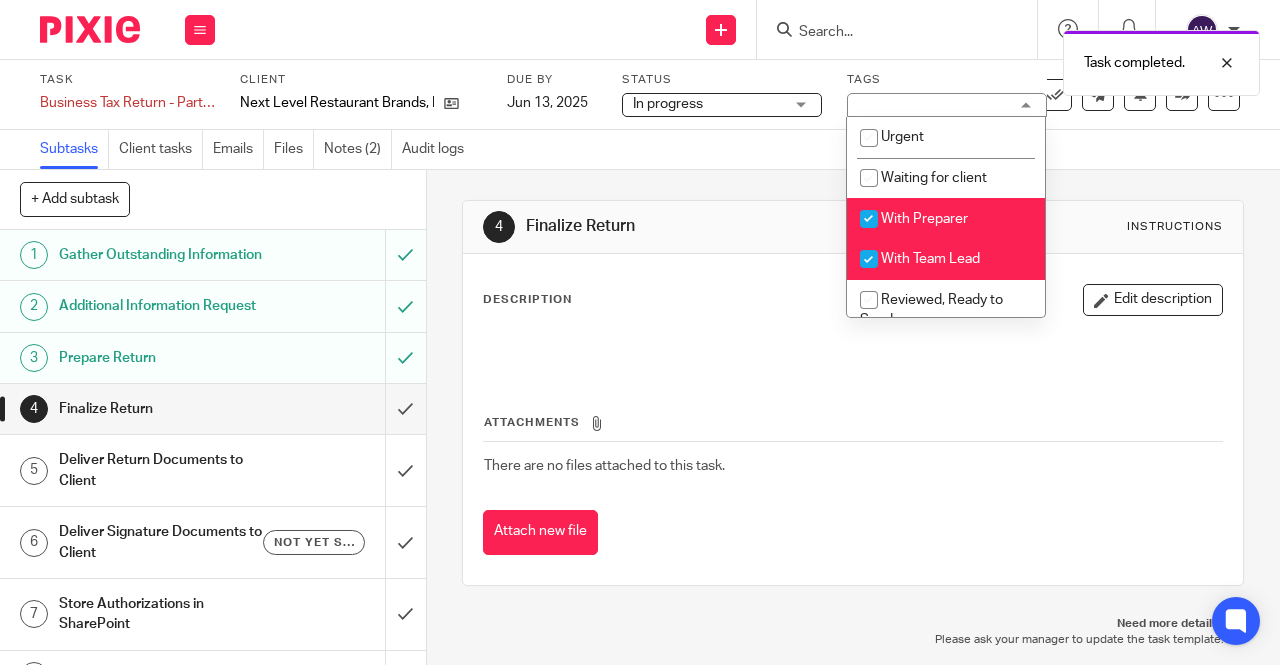 click on "With Preparer" at bounding box center [946, 218] 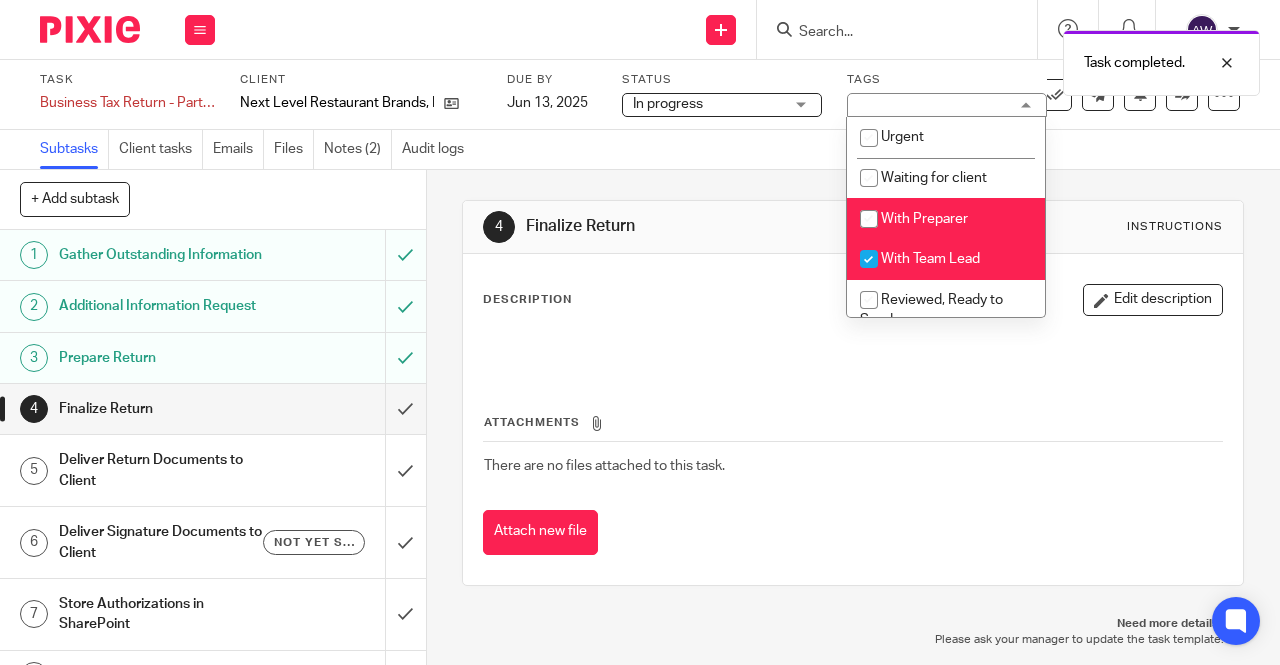checkbox on "false" 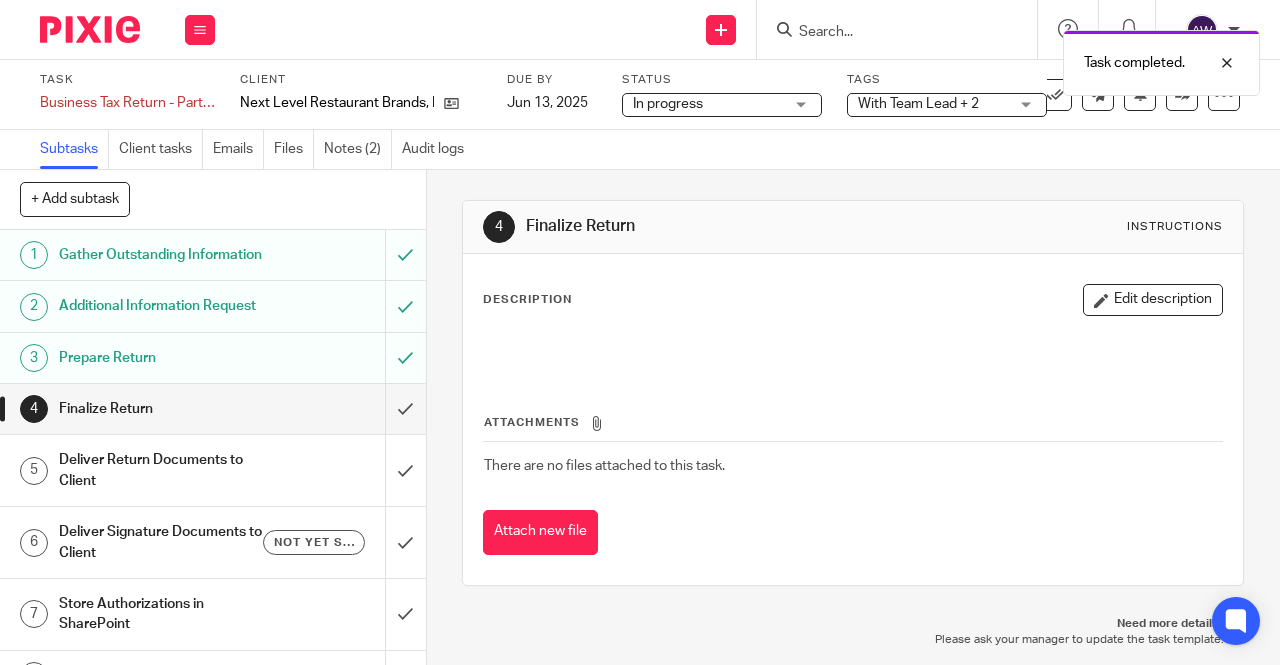 click on "Finalize Return" at bounding box center (711, 226) 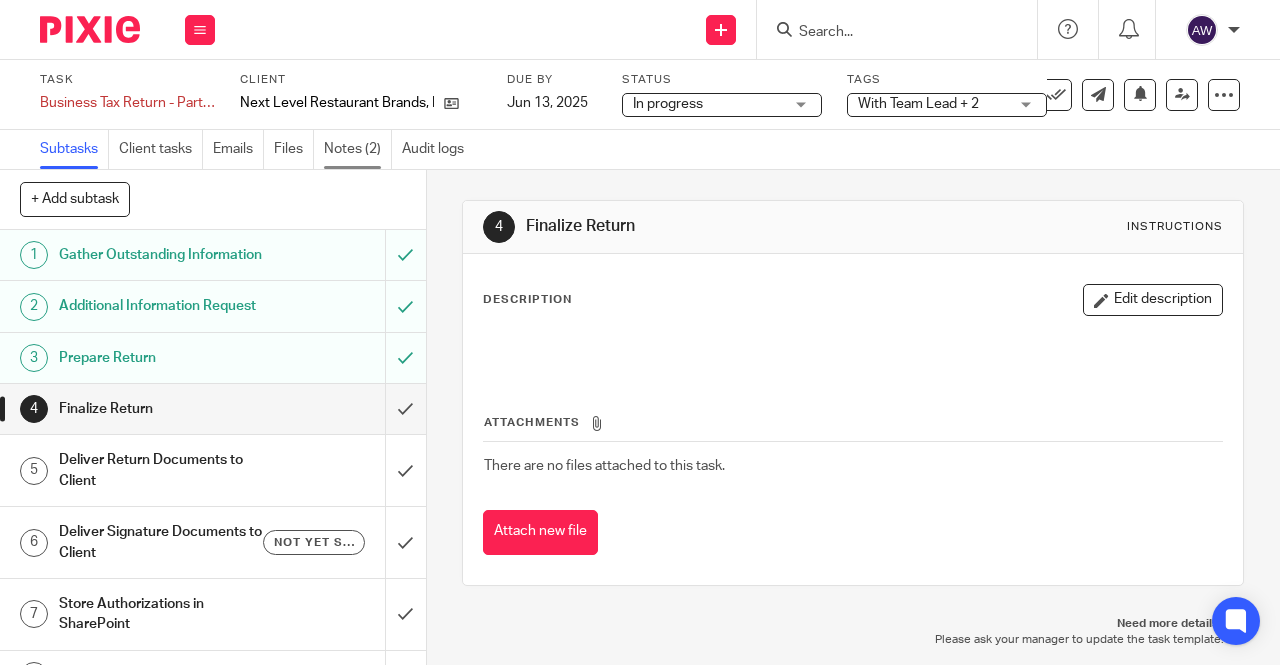 click on "Notes (2)" at bounding box center (358, 149) 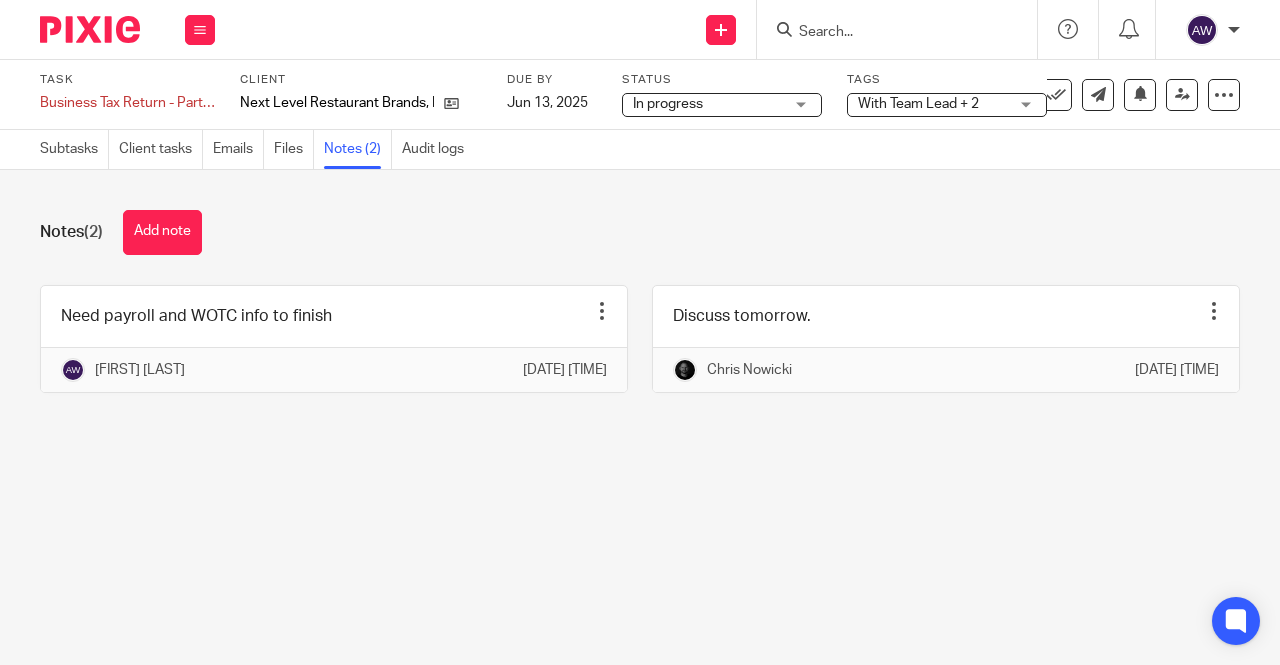 scroll, scrollTop: 0, scrollLeft: 0, axis: both 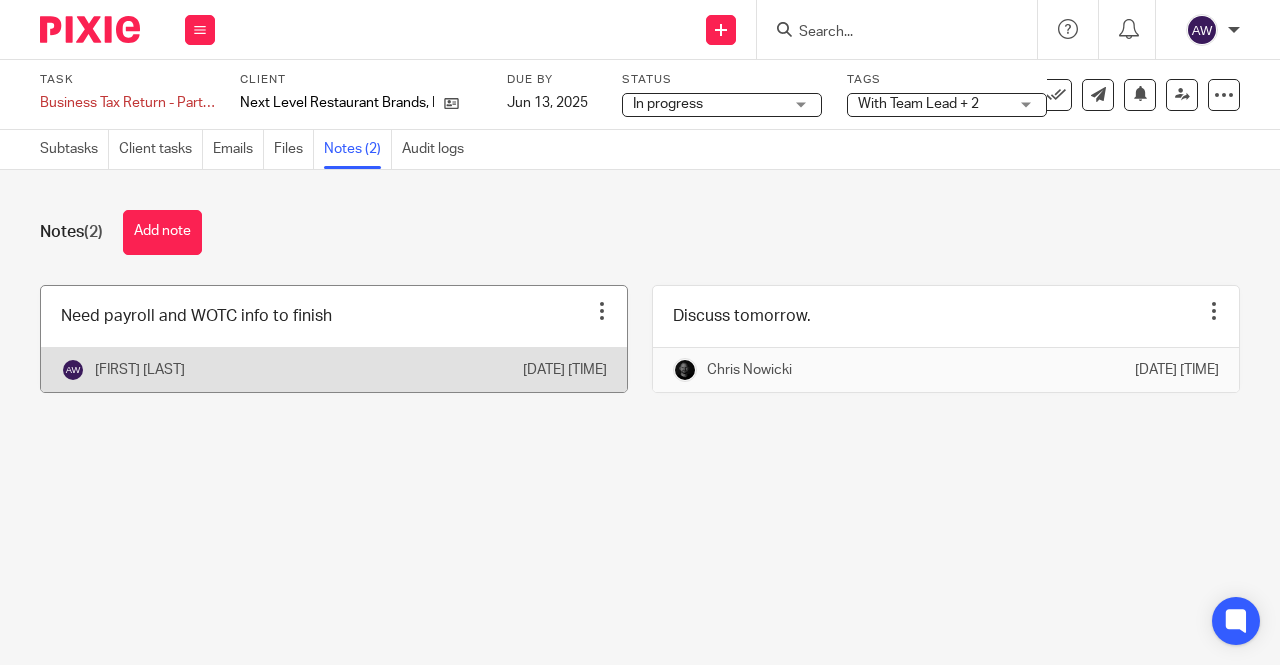 click at bounding box center [602, 311] 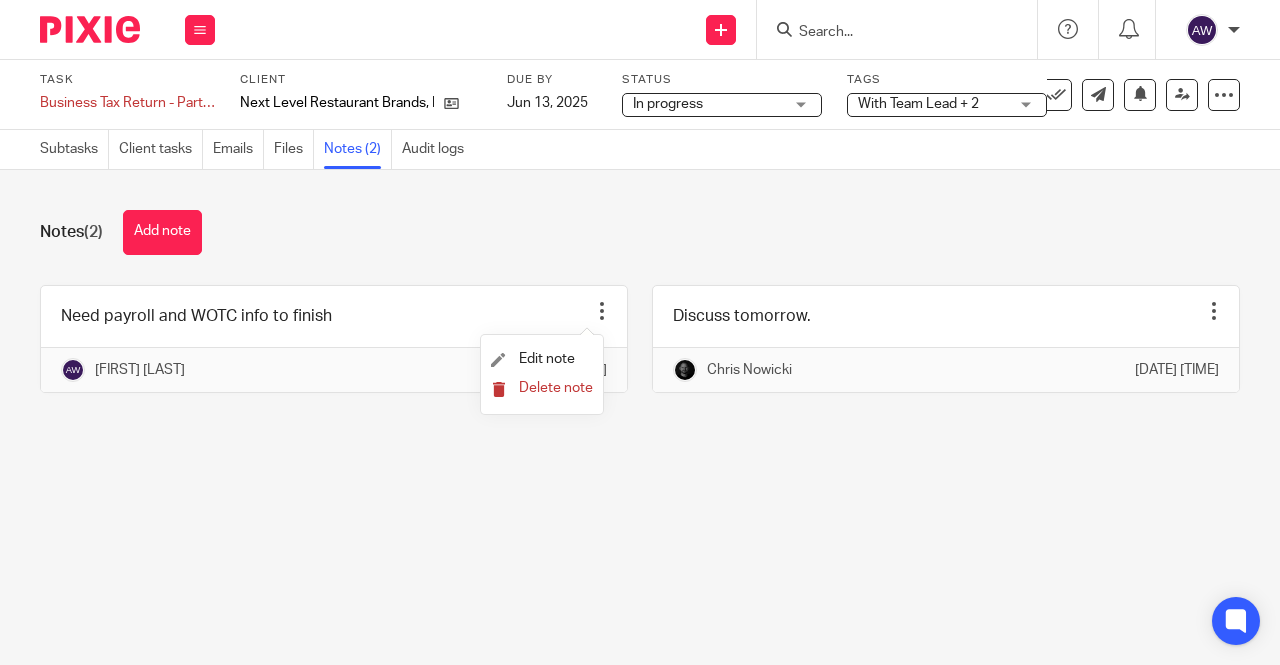 click on "Delete note" at bounding box center [556, 388] 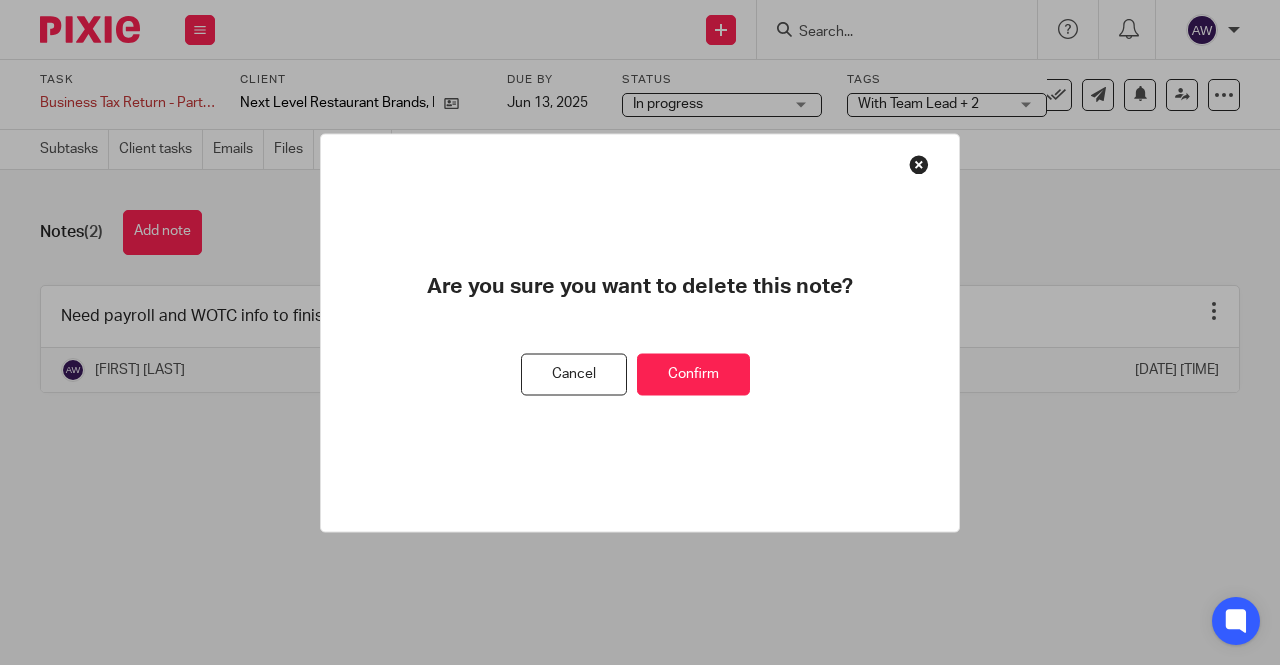 click on "Confirm" at bounding box center (693, 374) 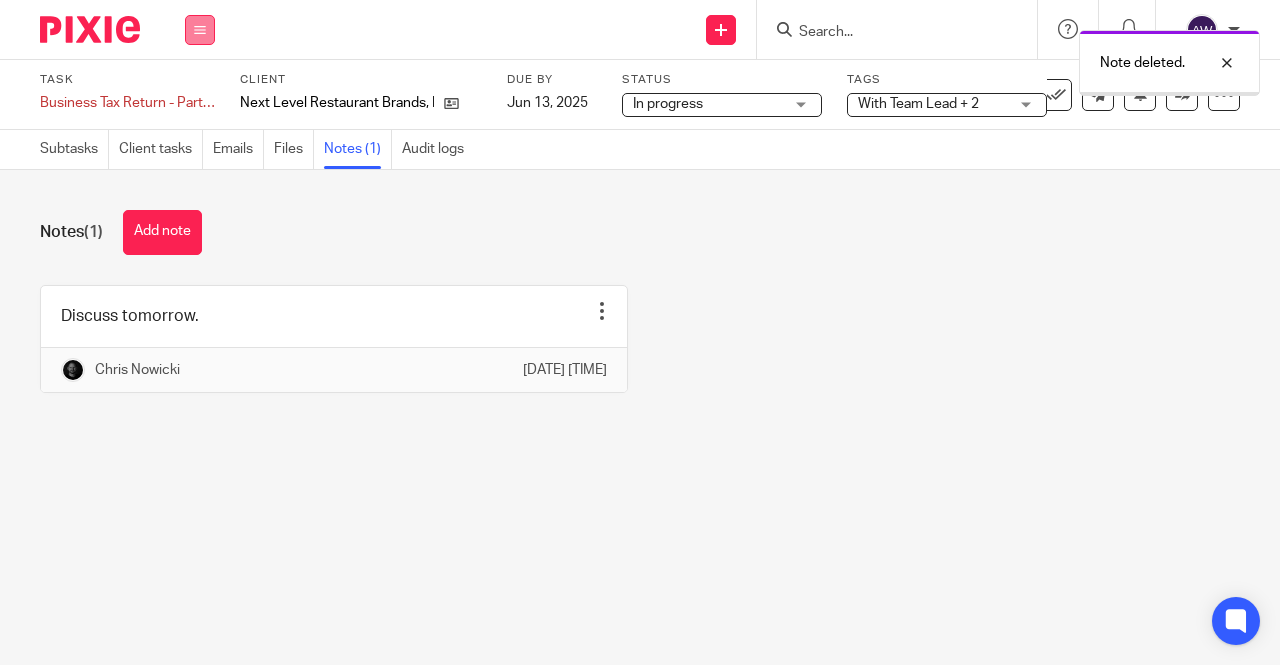 scroll, scrollTop: 0, scrollLeft: 0, axis: both 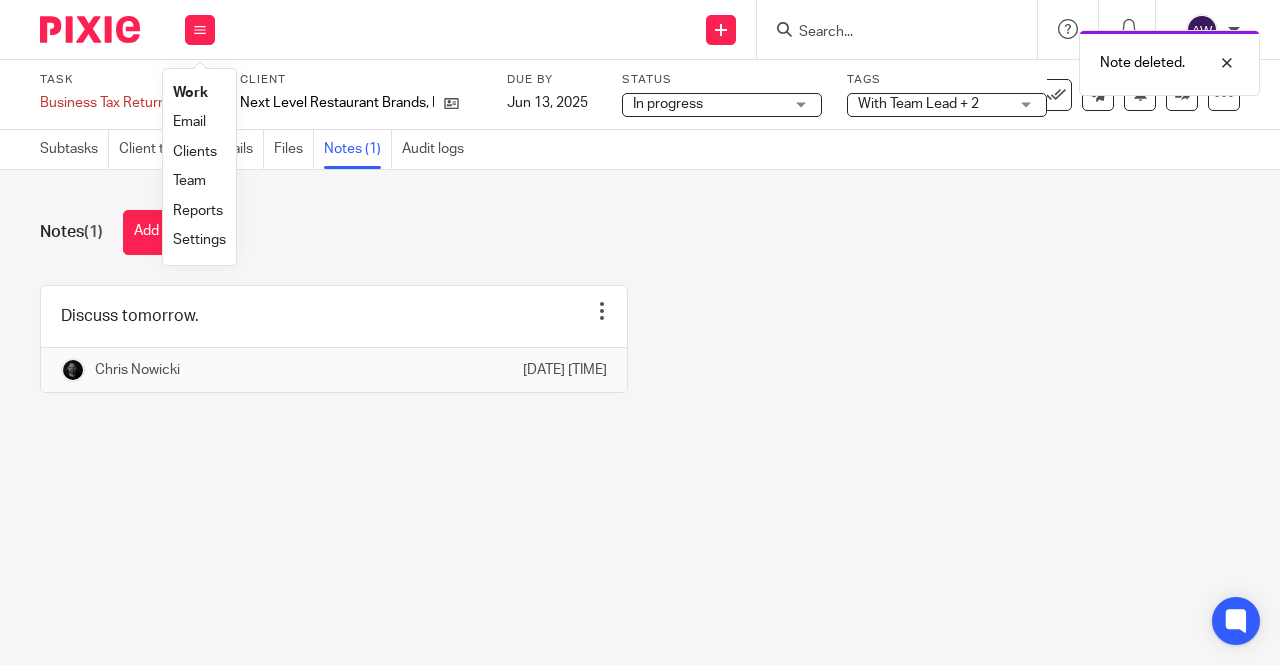 click on "Work" at bounding box center [190, 93] 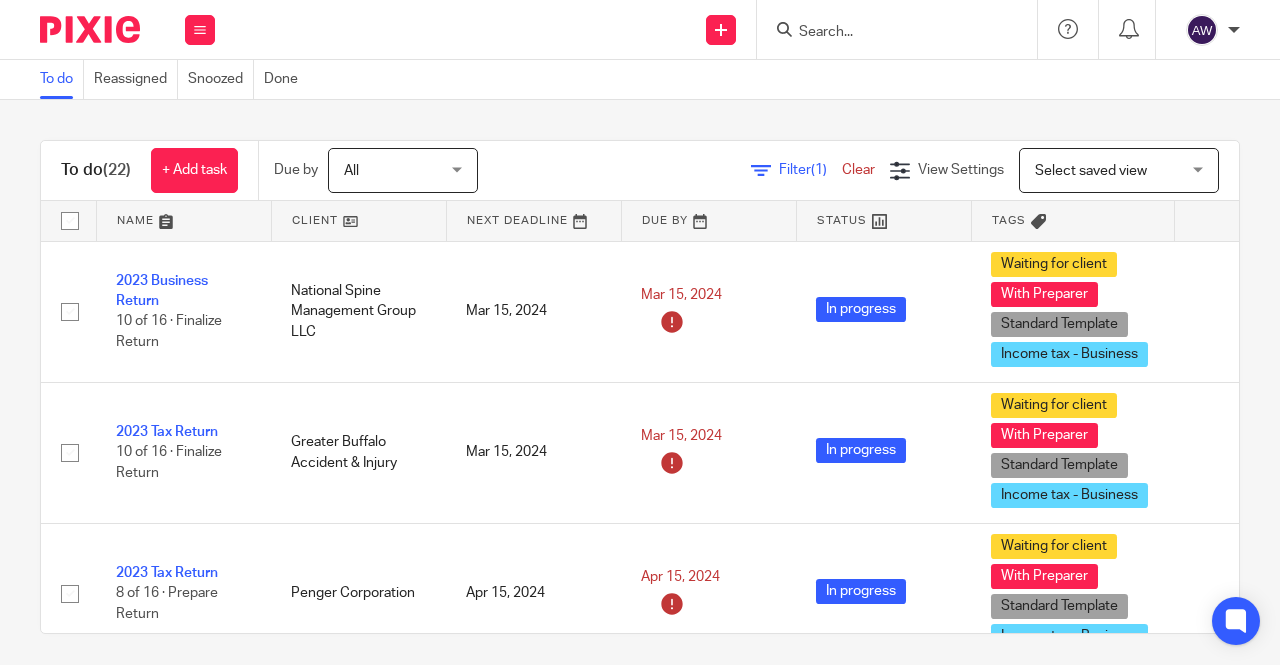 scroll, scrollTop: 0, scrollLeft: 0, axis: both 